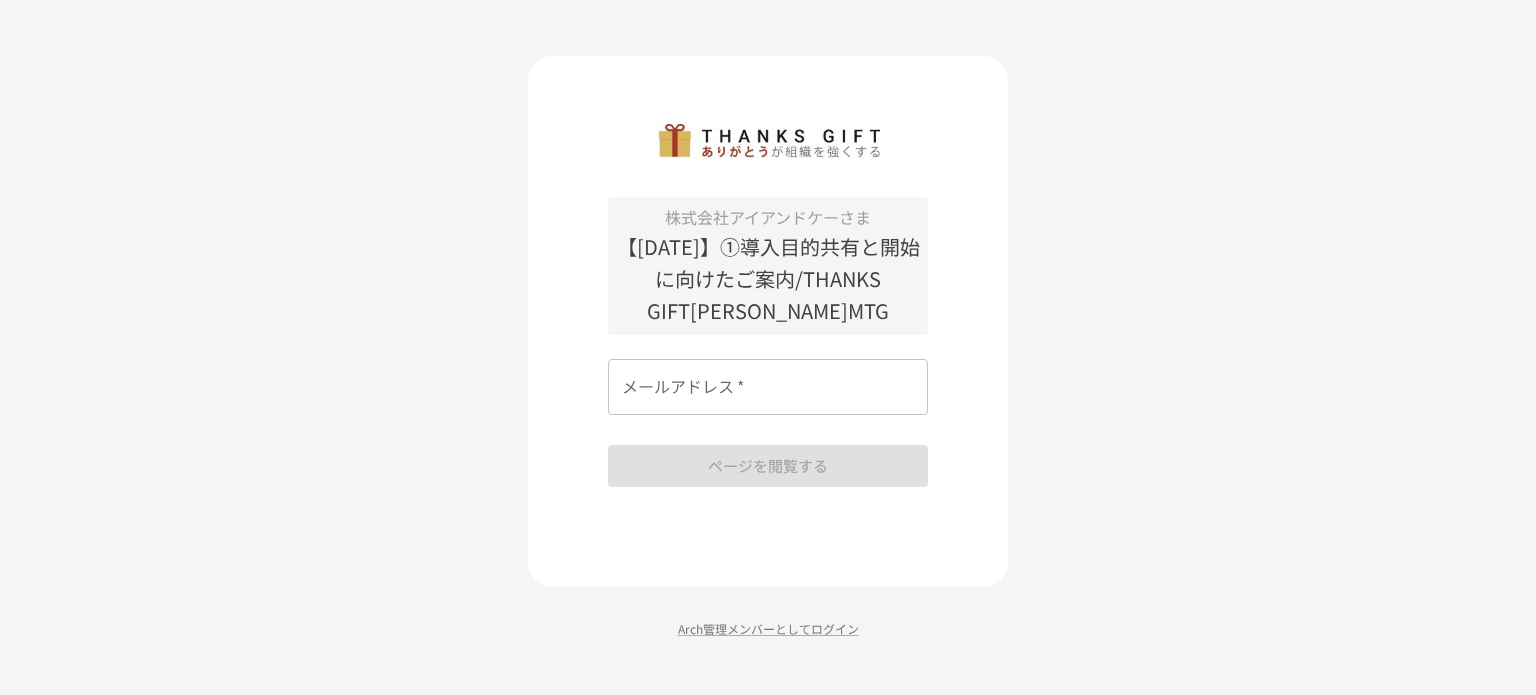 scroll, scrollTop: 0, scrollLeft: 0, axis: both 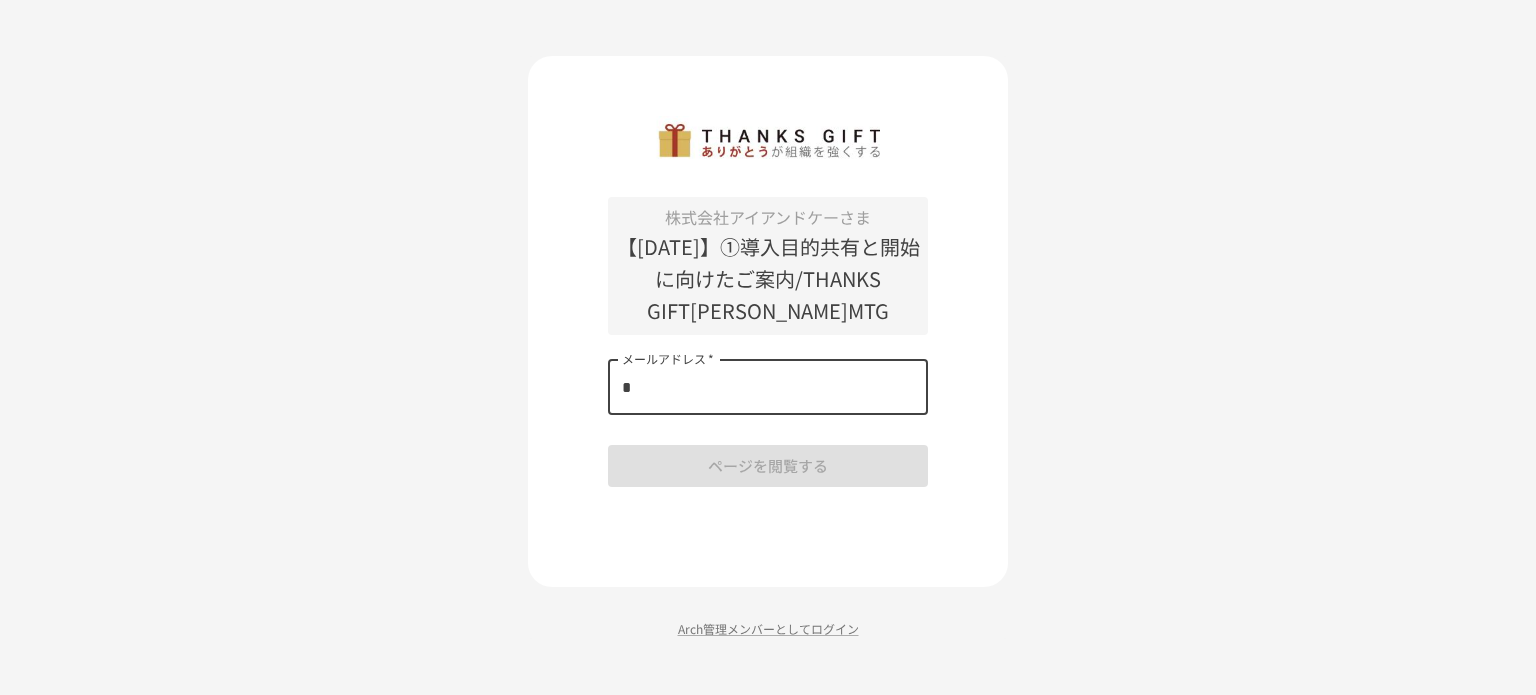 type on "*" 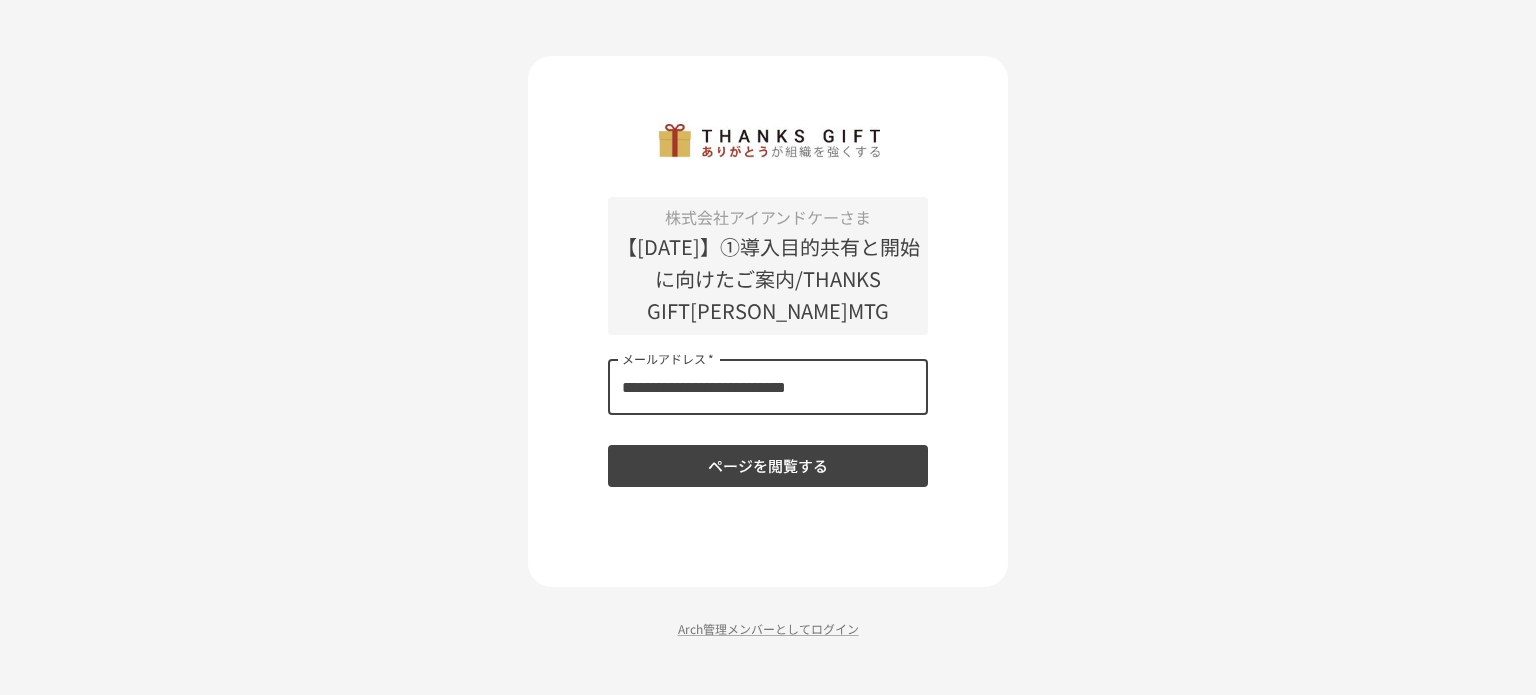 type on "**********" 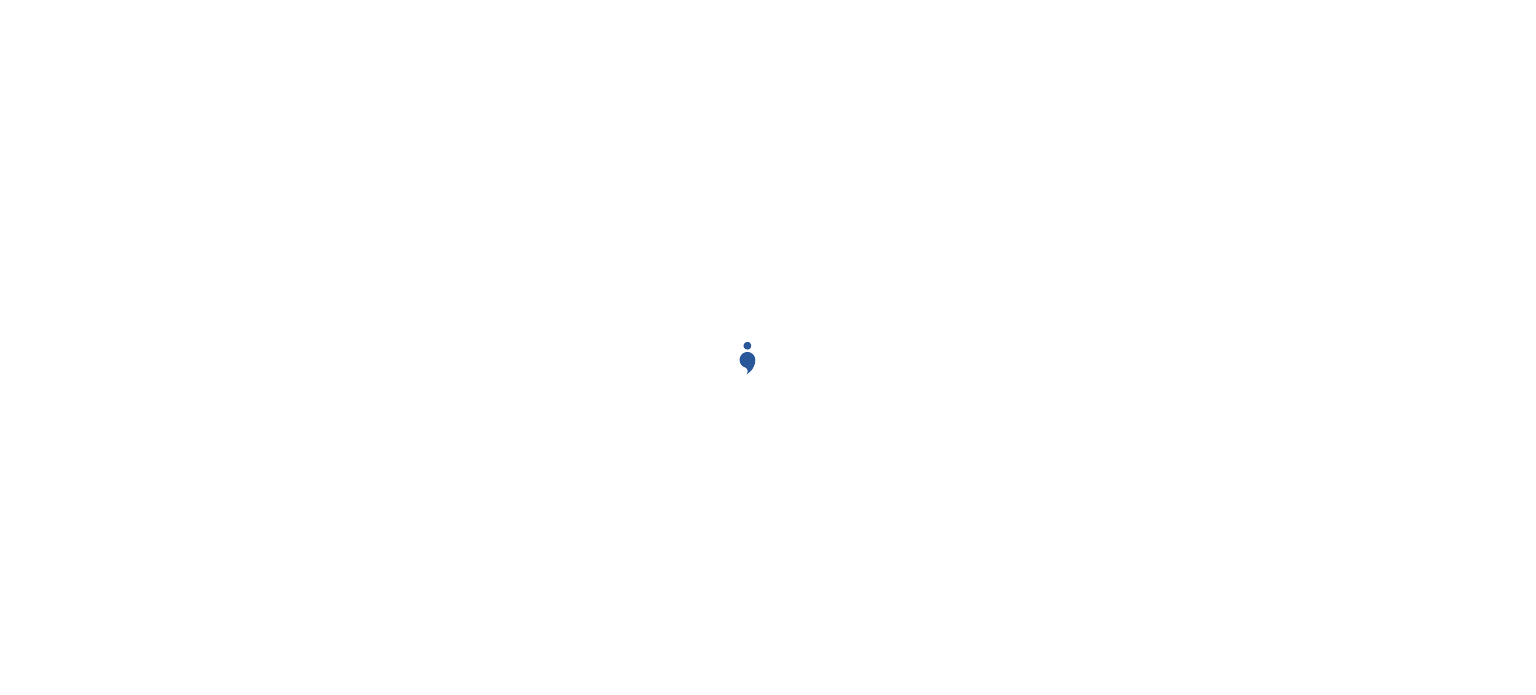 scroll, scrollTop: 0, scrollLeft: 0, axis: both 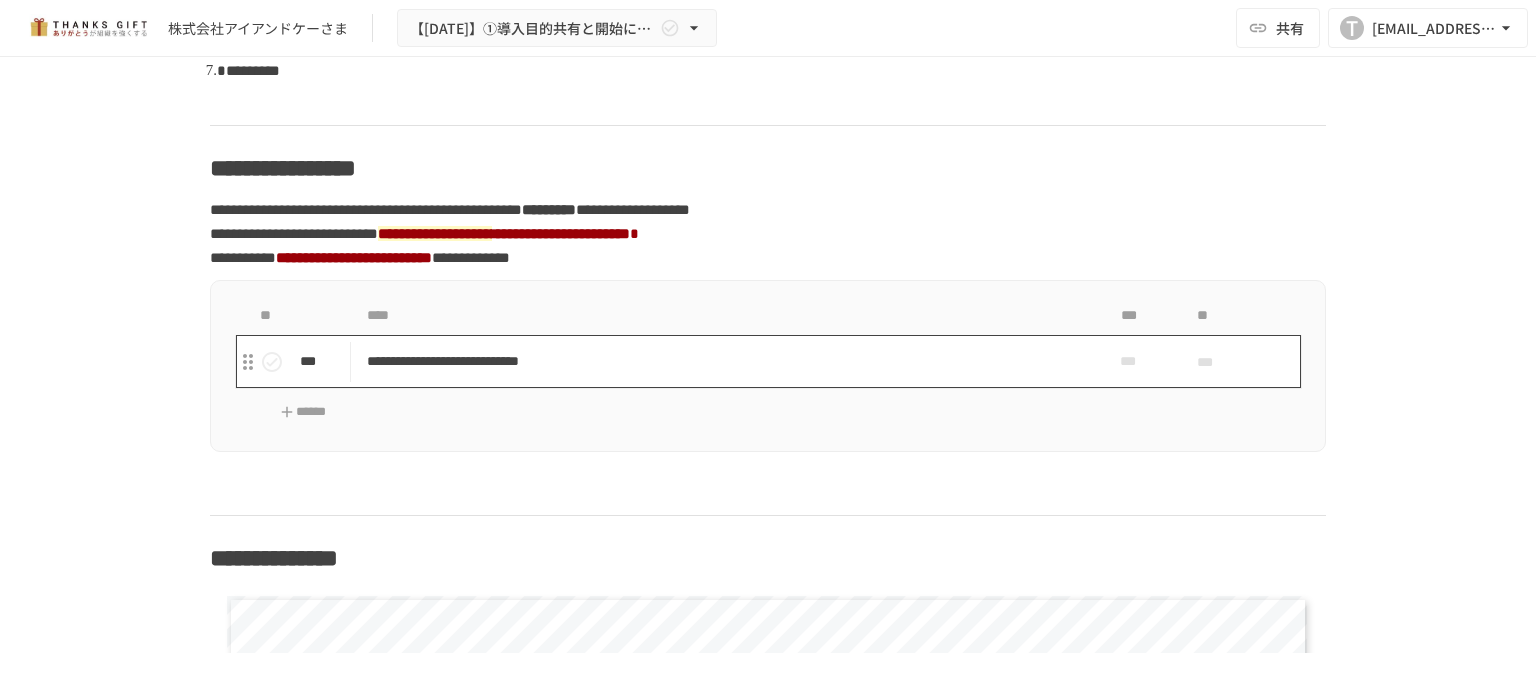 click on "**********" at bounding box center (726, 361) 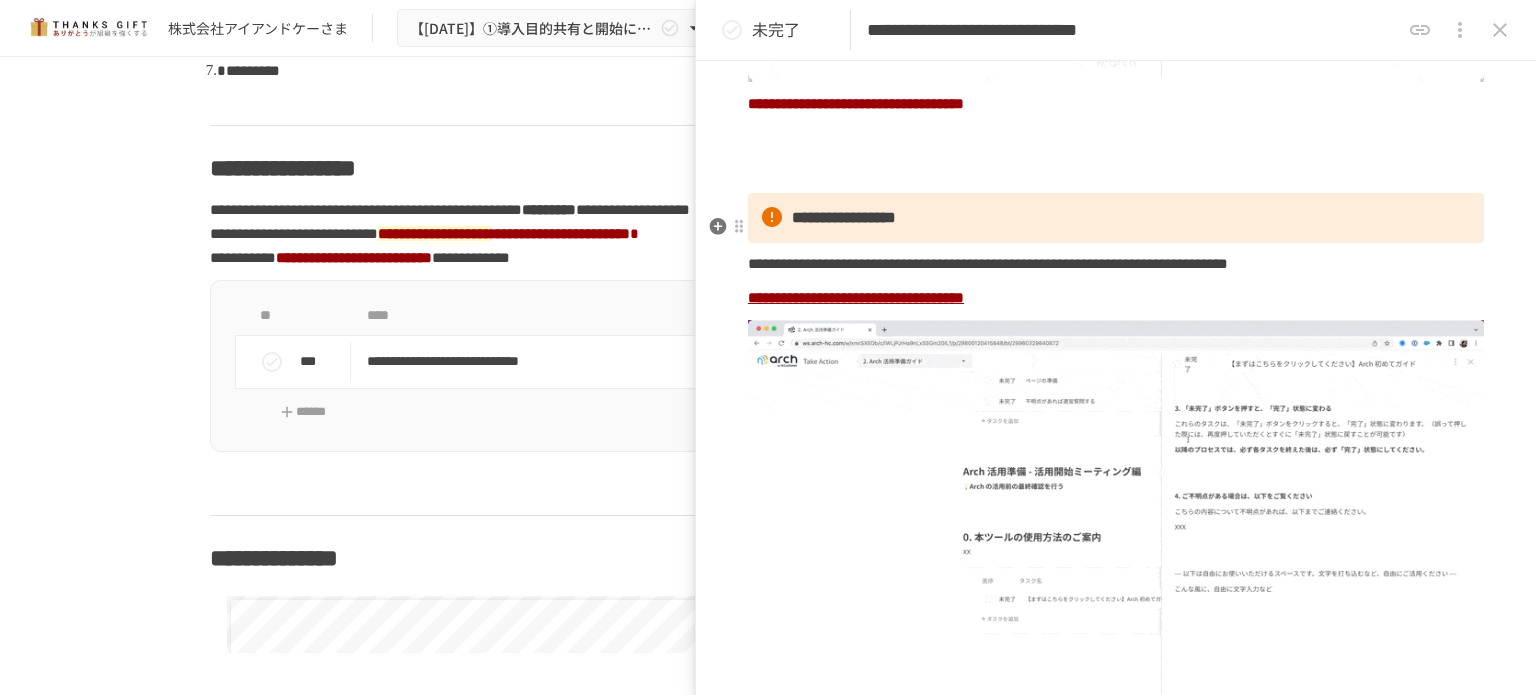 scroll, scrollTop: 1200, scrollLeft: 0, axis: vertical 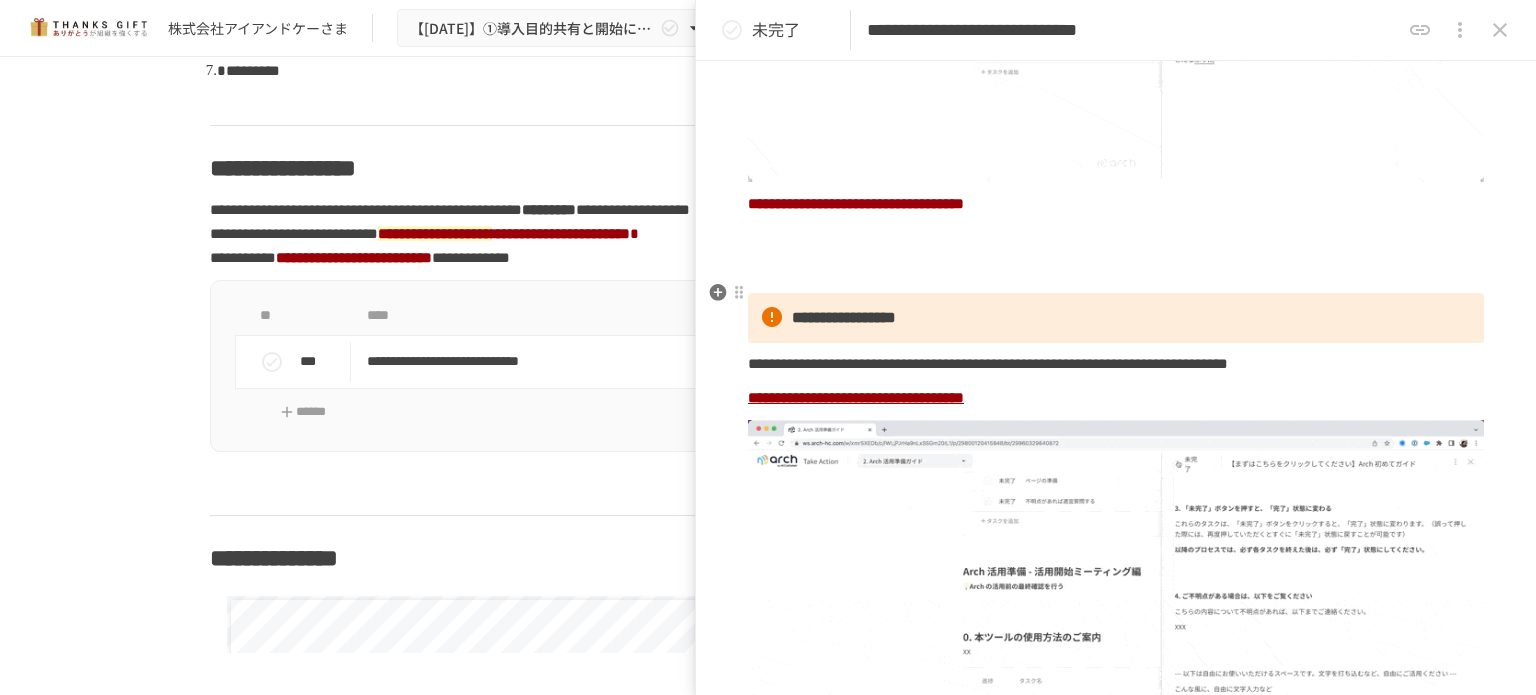 click at bounding box center (1116, 238) 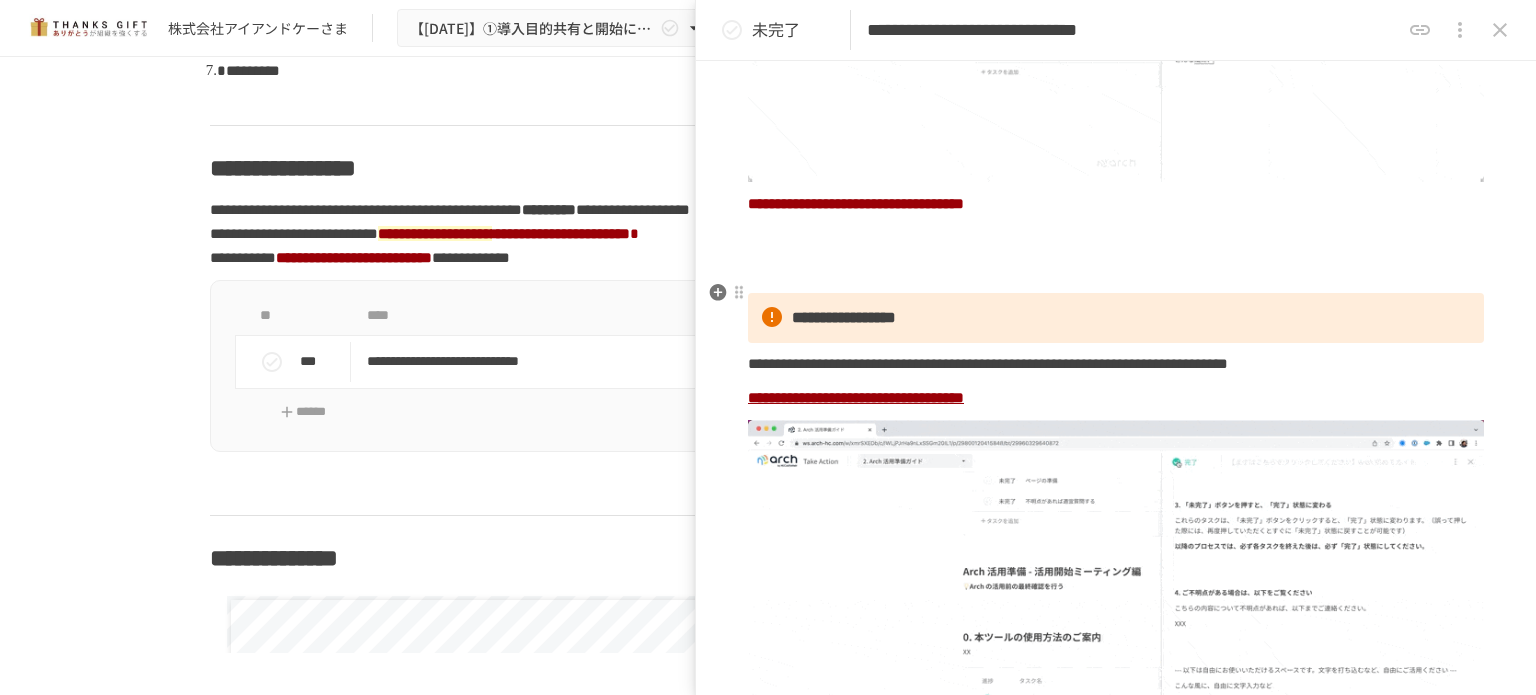 type 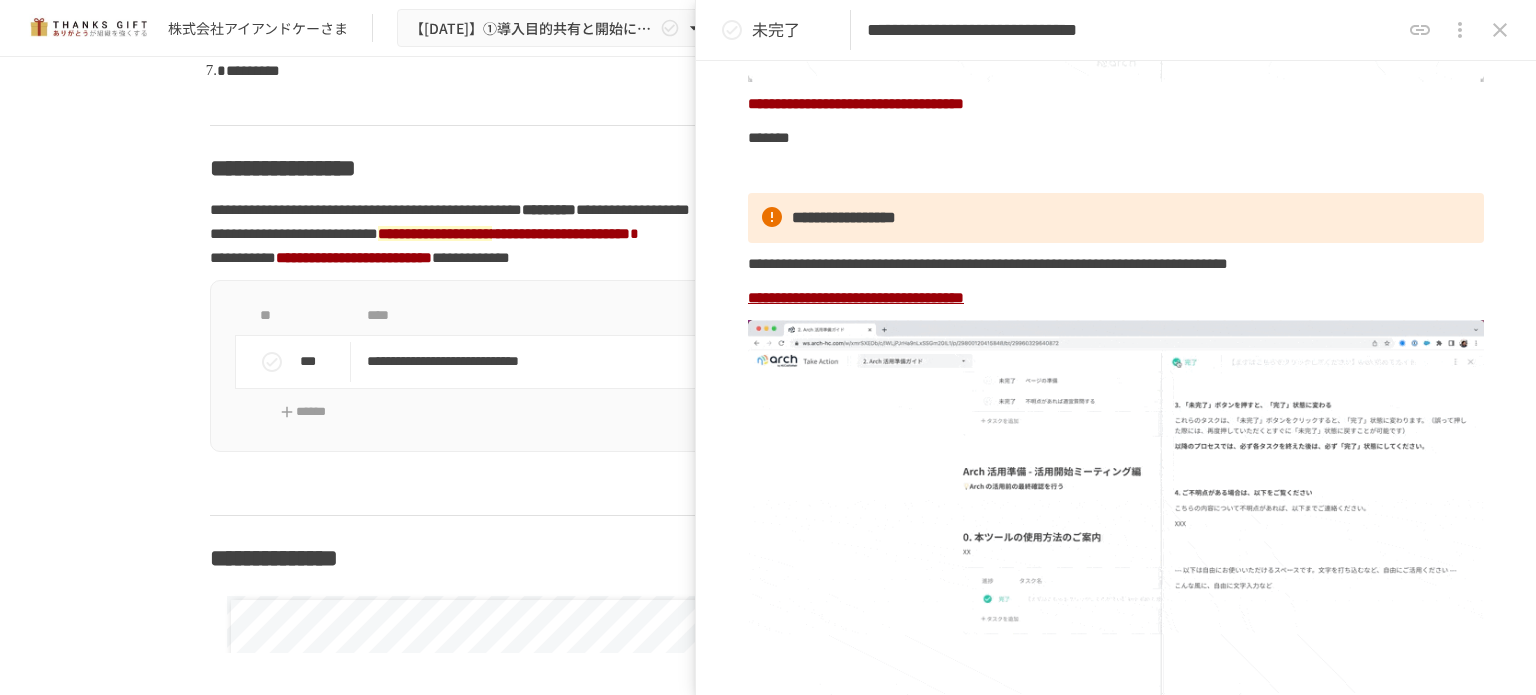 scroll, scrollTop: 1000, scrollLeft: 0, axis: vertical 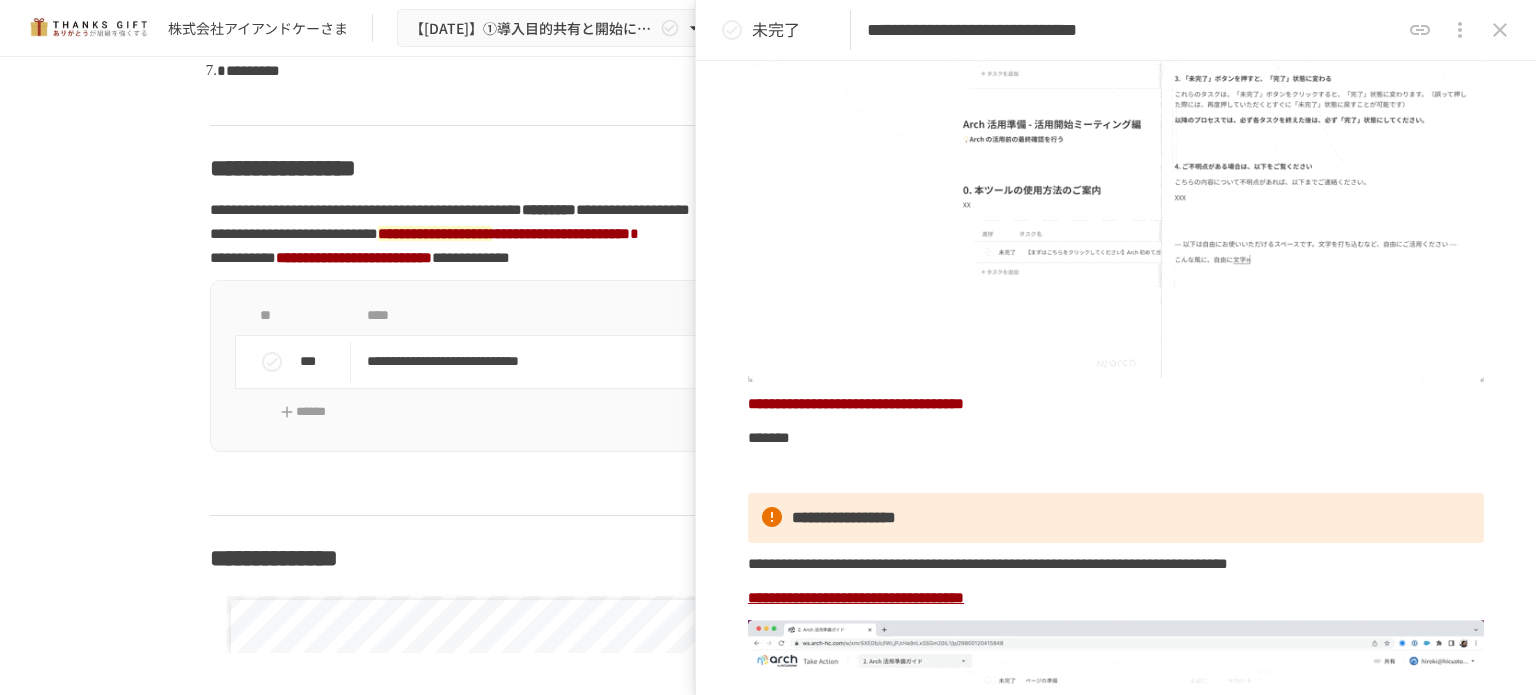 click 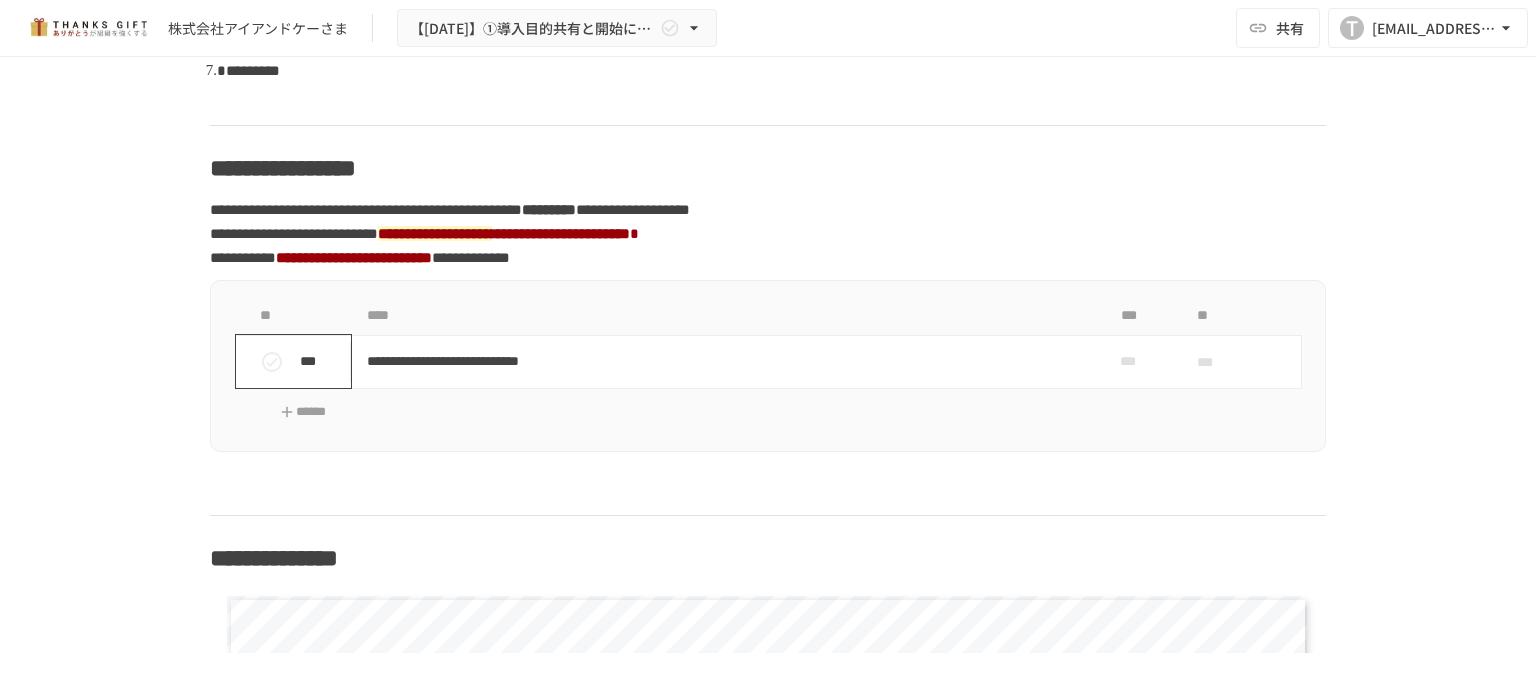 click 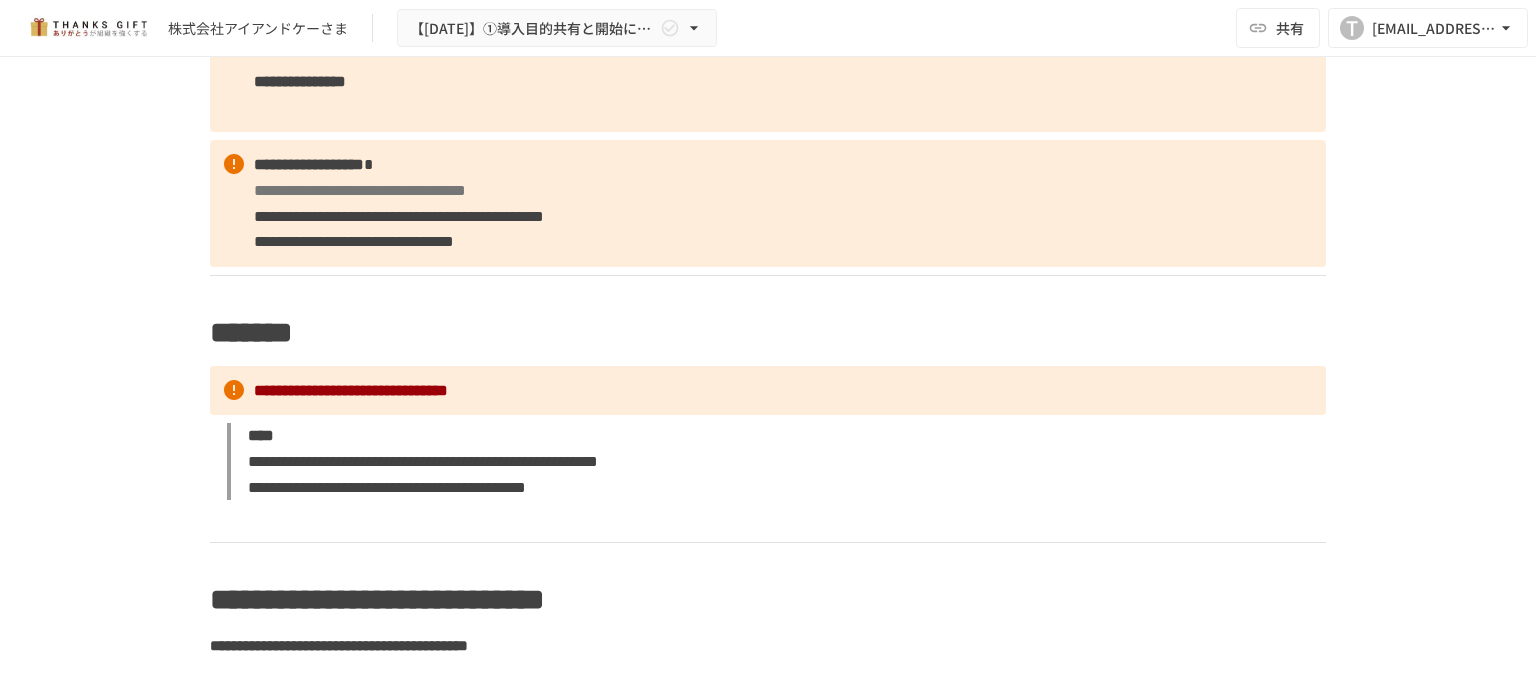 scroll, scrollTop: 3100, scrollLeft: 0, axis: vertical 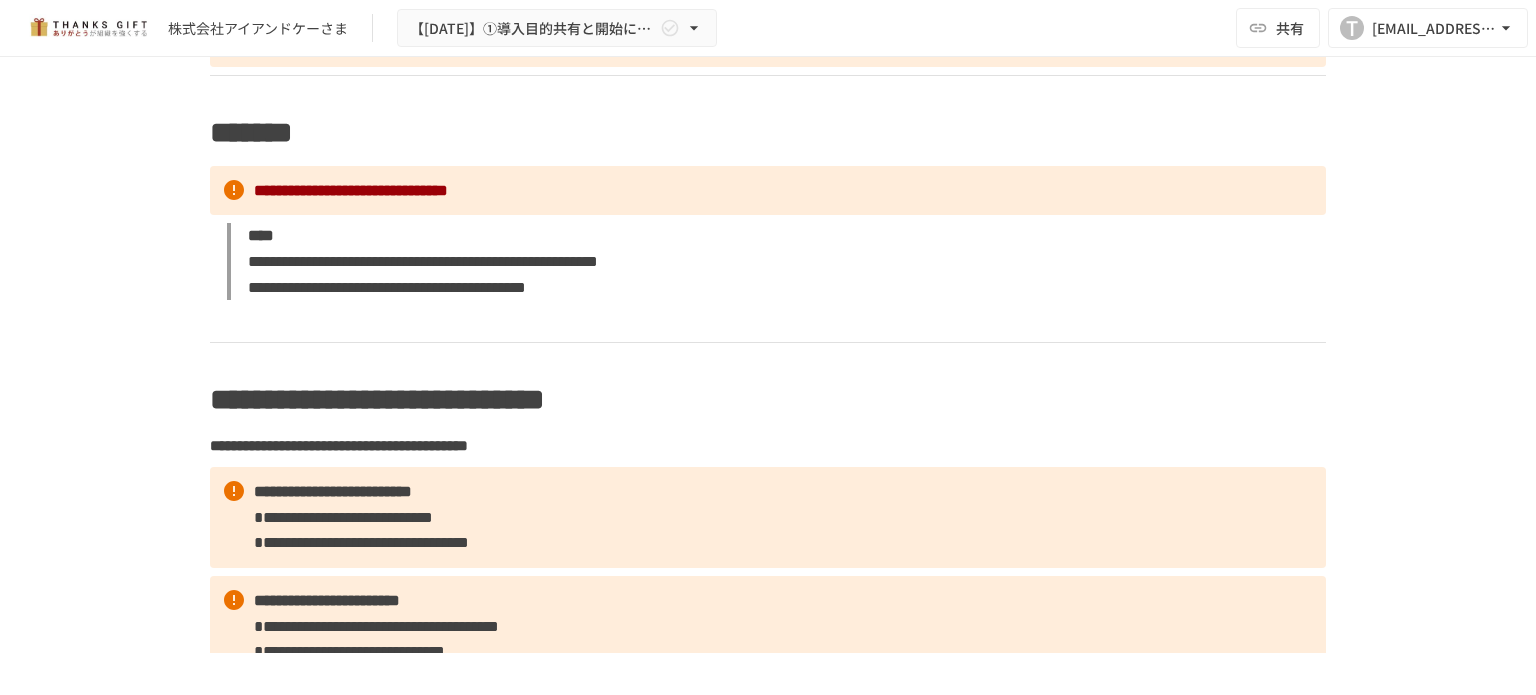 click on "**********" at bounding box center [354, 41] 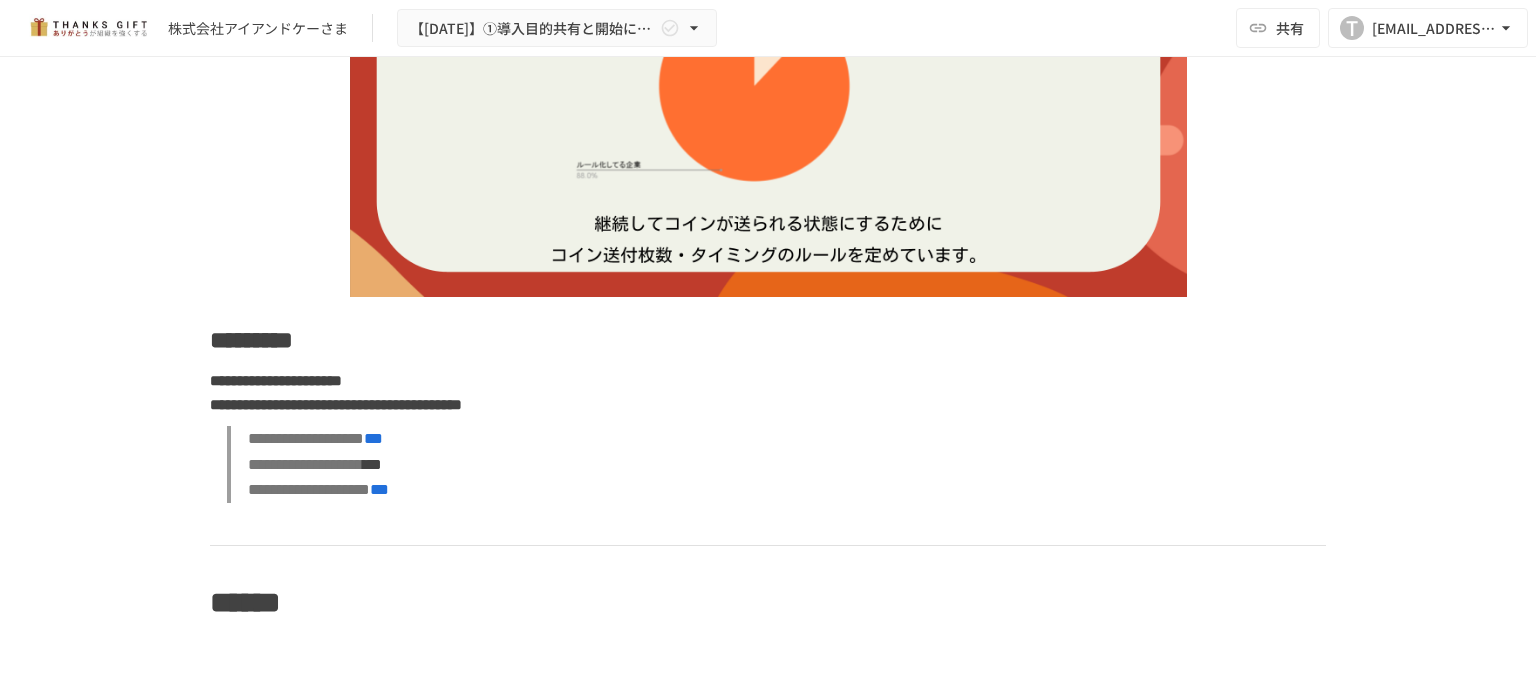 scroll, scrollTop: 5100, scrollLeft: 0, axis: vertical 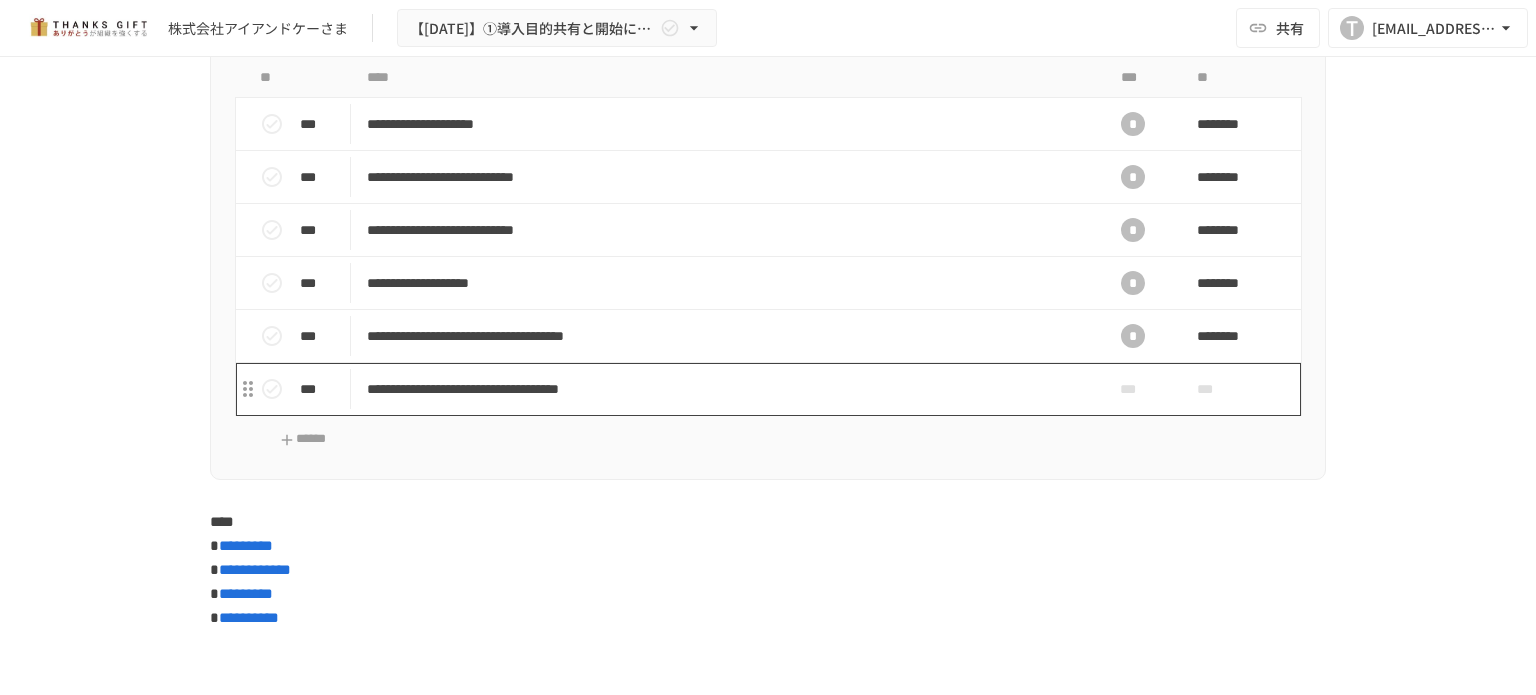 click on "**********" at bounding box center (726, 389) 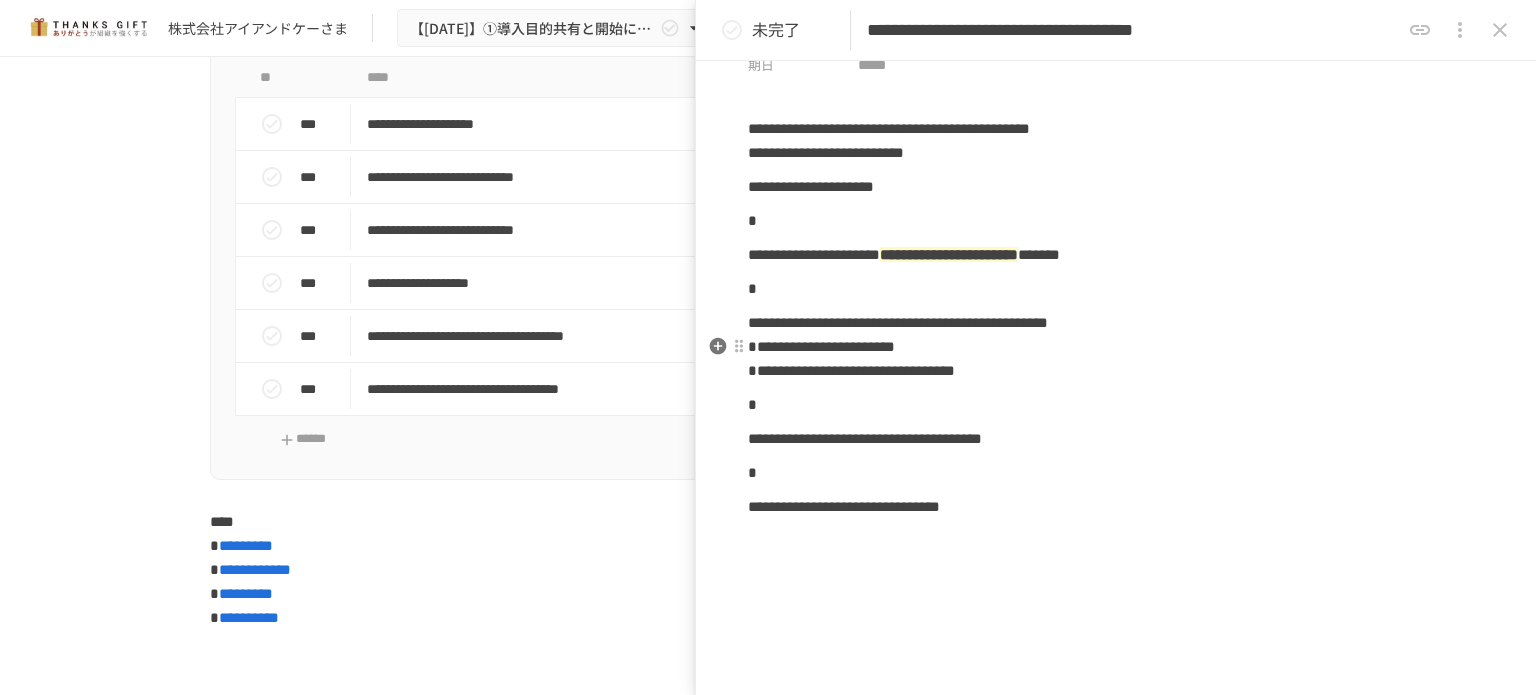 scroll, scrollTop: 200, scrollLeft: 0, axis: vertical 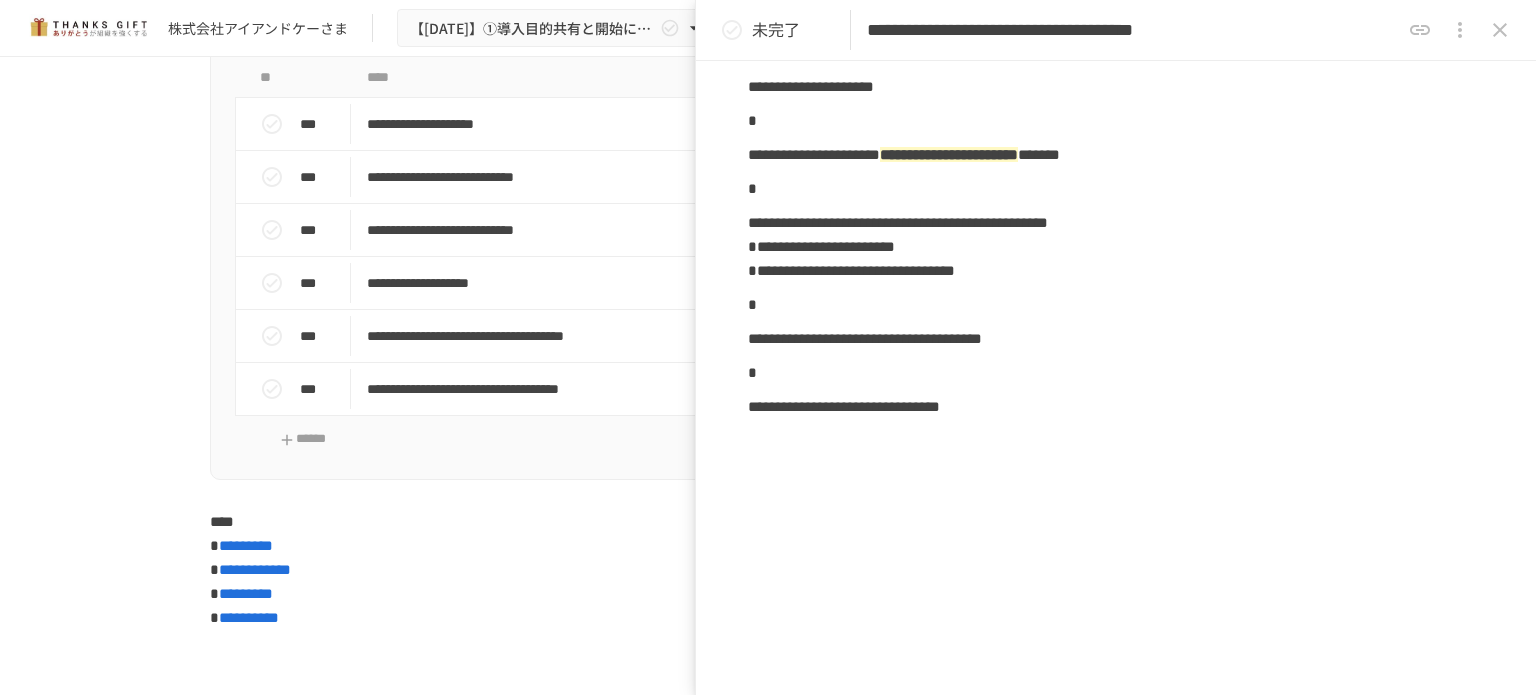 click on "**********" at bounding box center (768, 570) 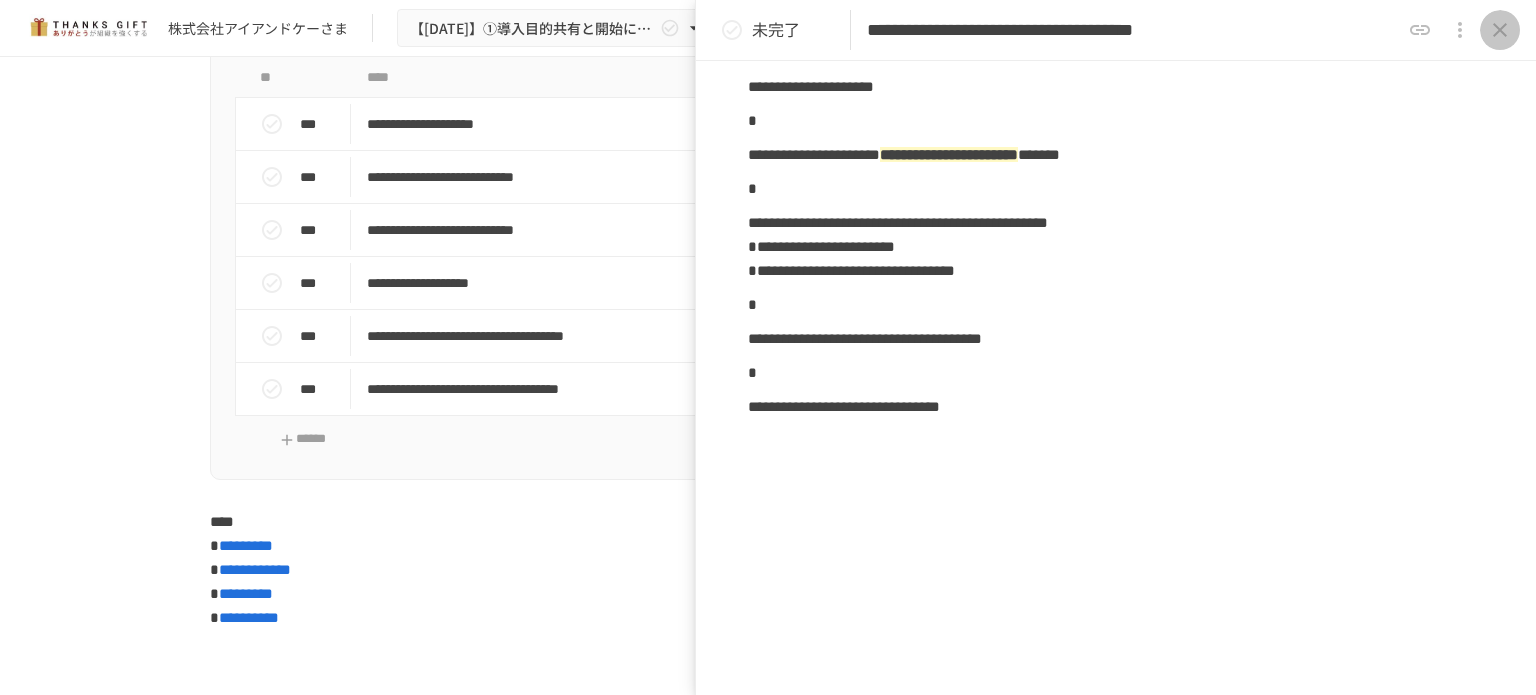 click 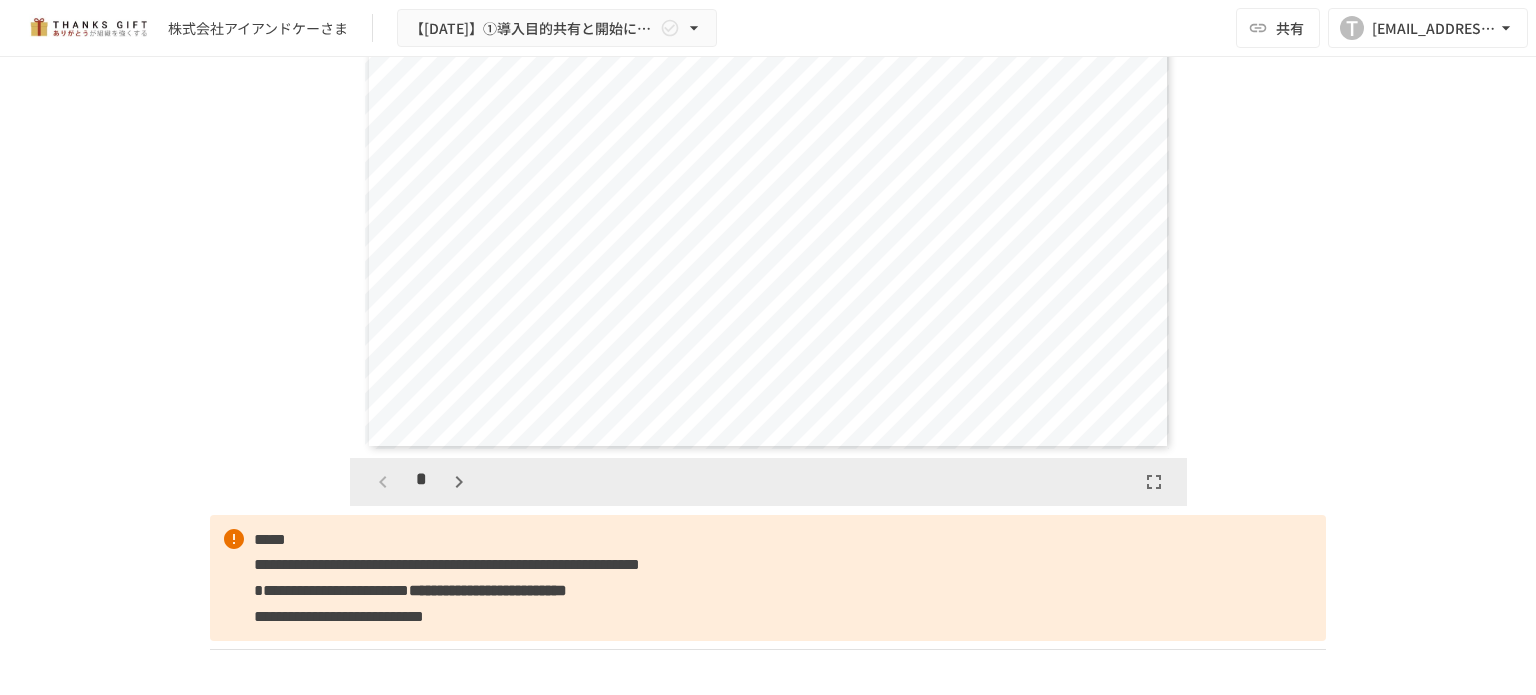 scroll, scrollTop: 10100, scrollLeft: 0, axis: vertical 